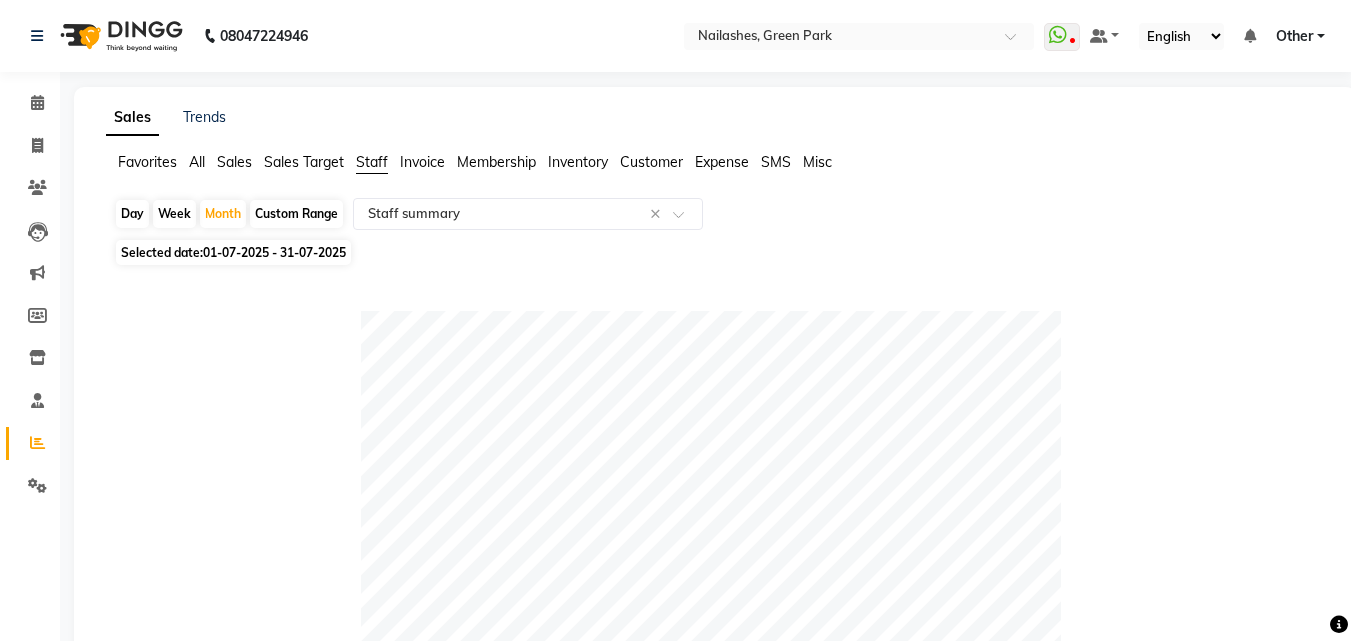 select on "full_report" 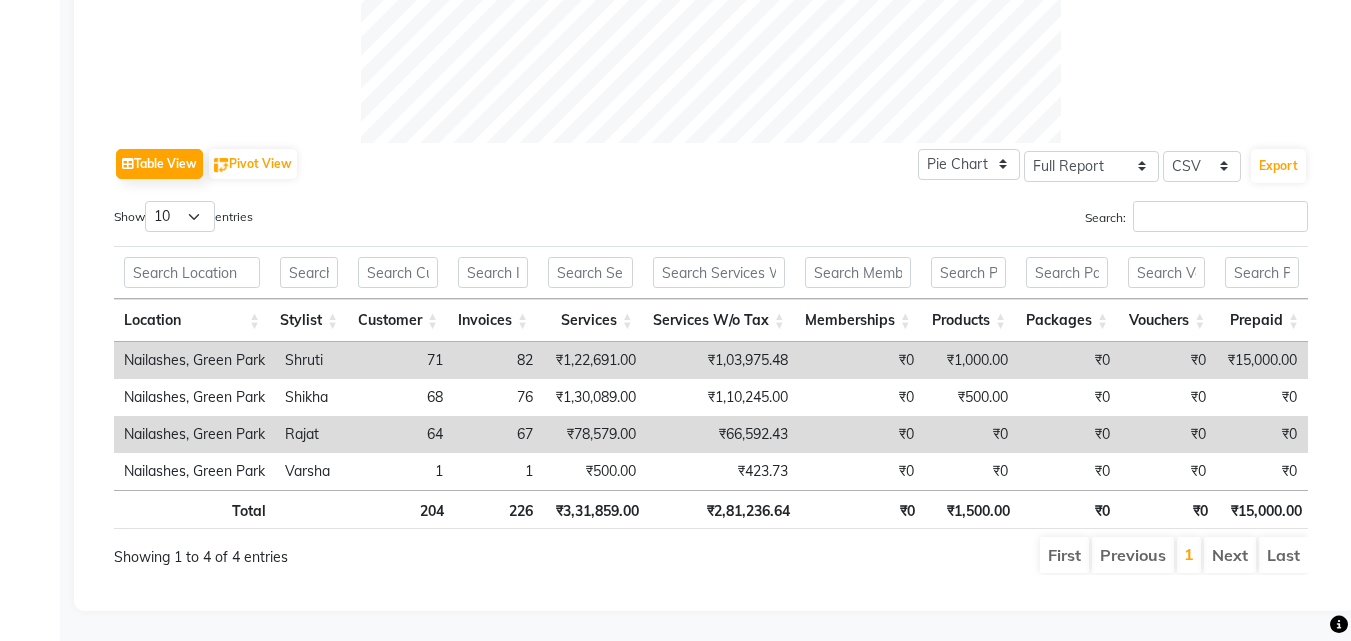 scroll, scrollTop: 0, scrollLeft: 0, axis: both 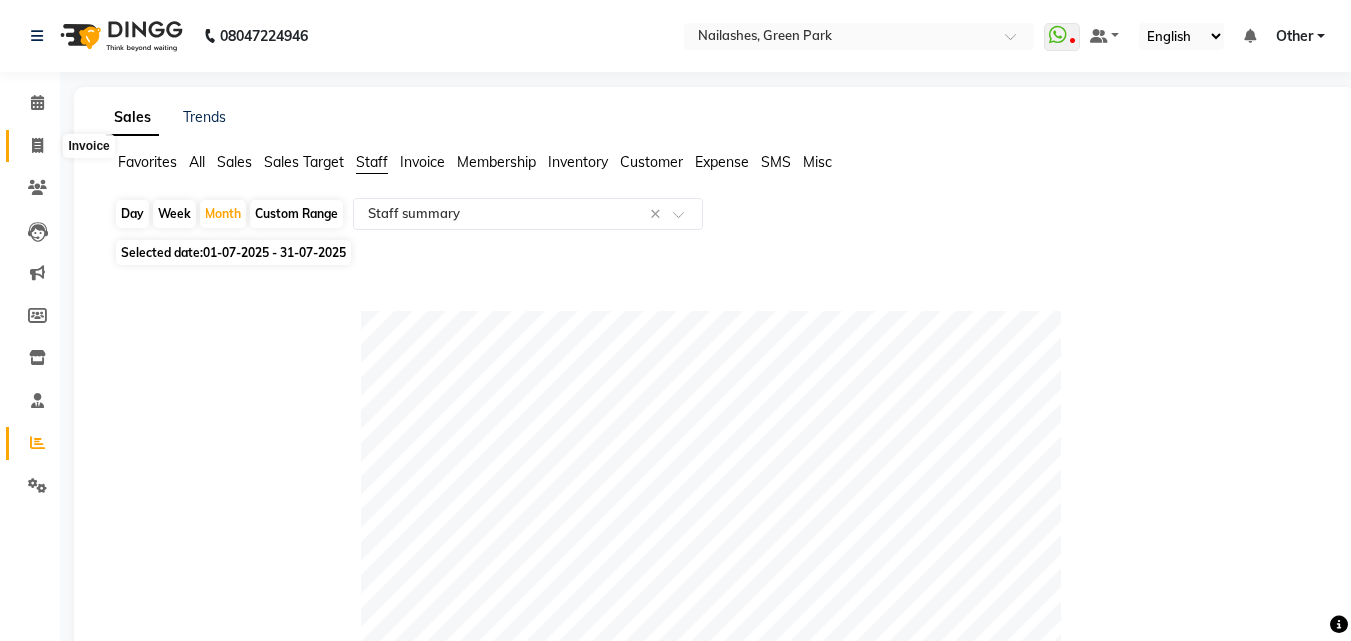 click 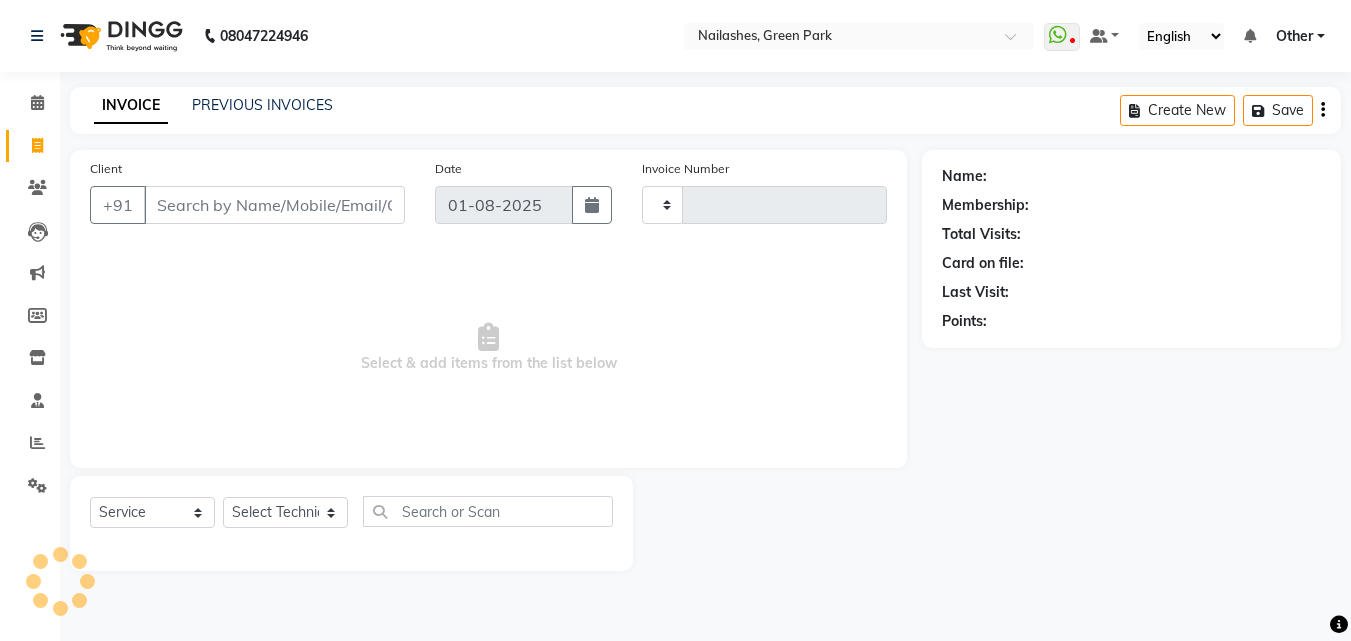 type on "0798" 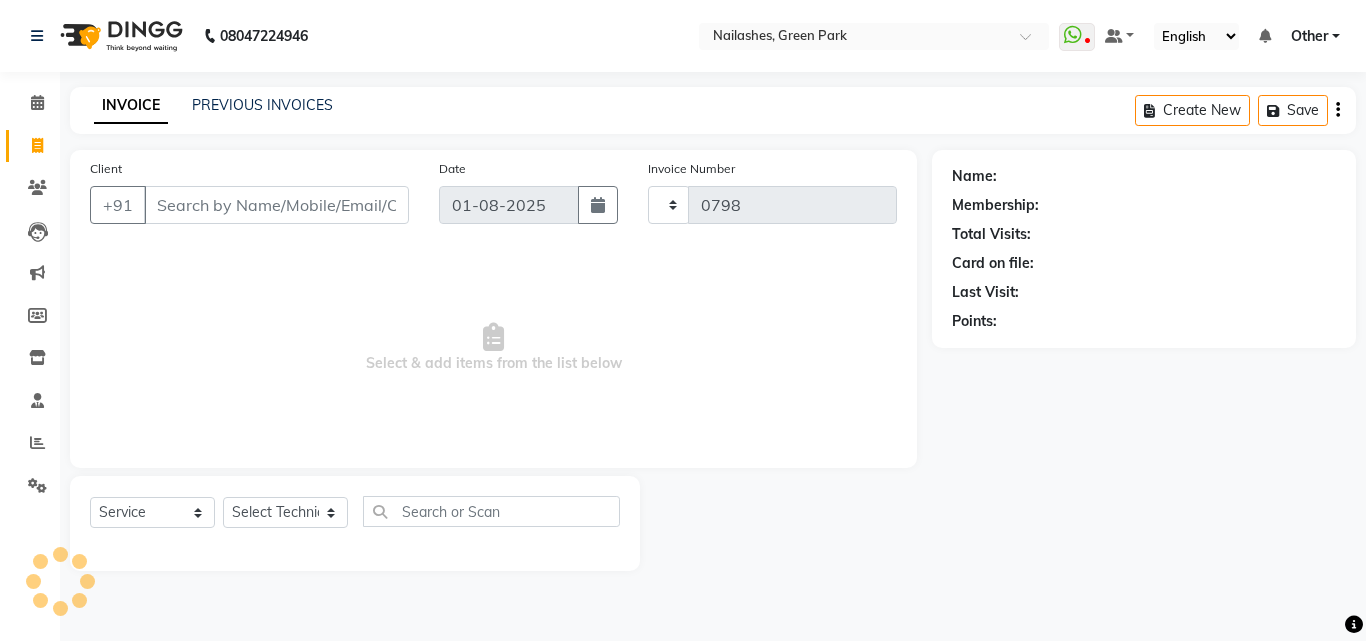 select on "3755" 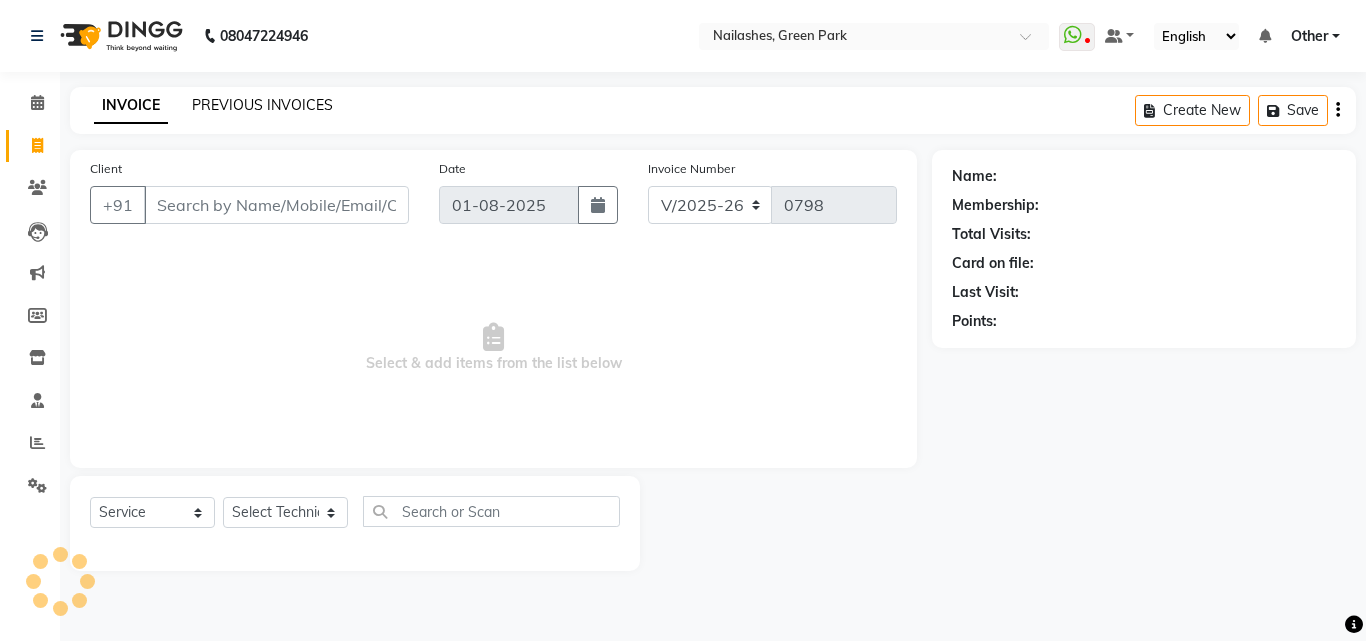 click on "PREVIOUS INVOICES" 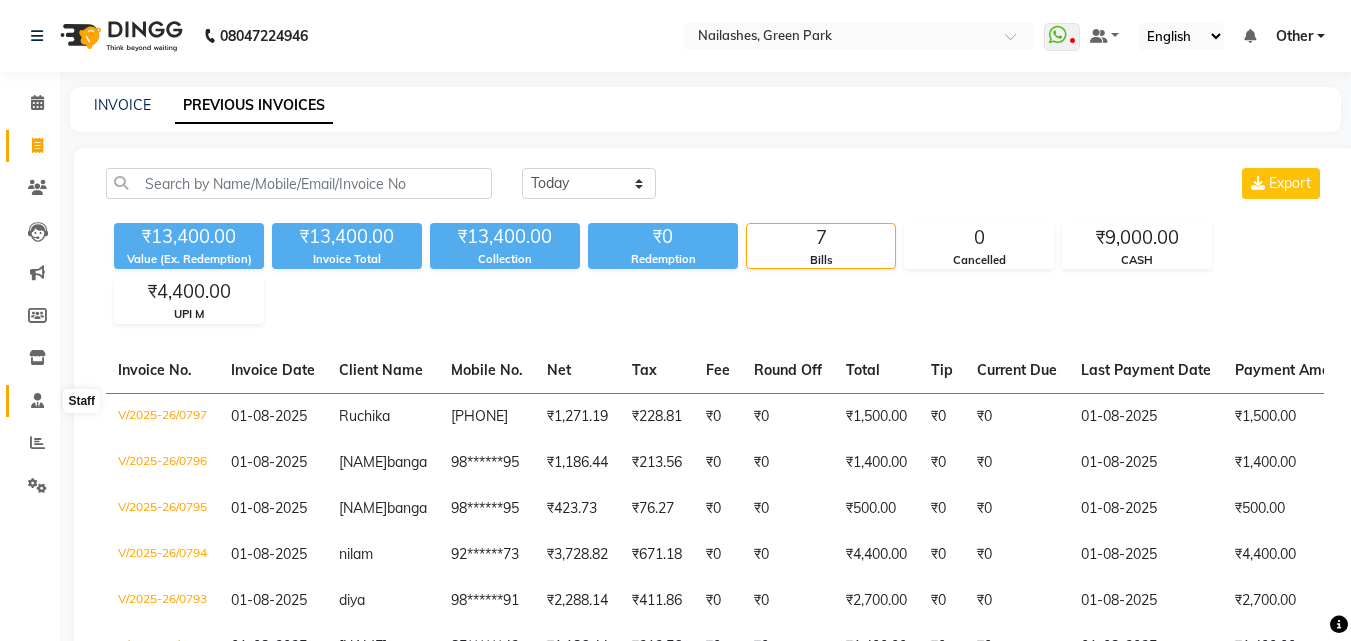 click 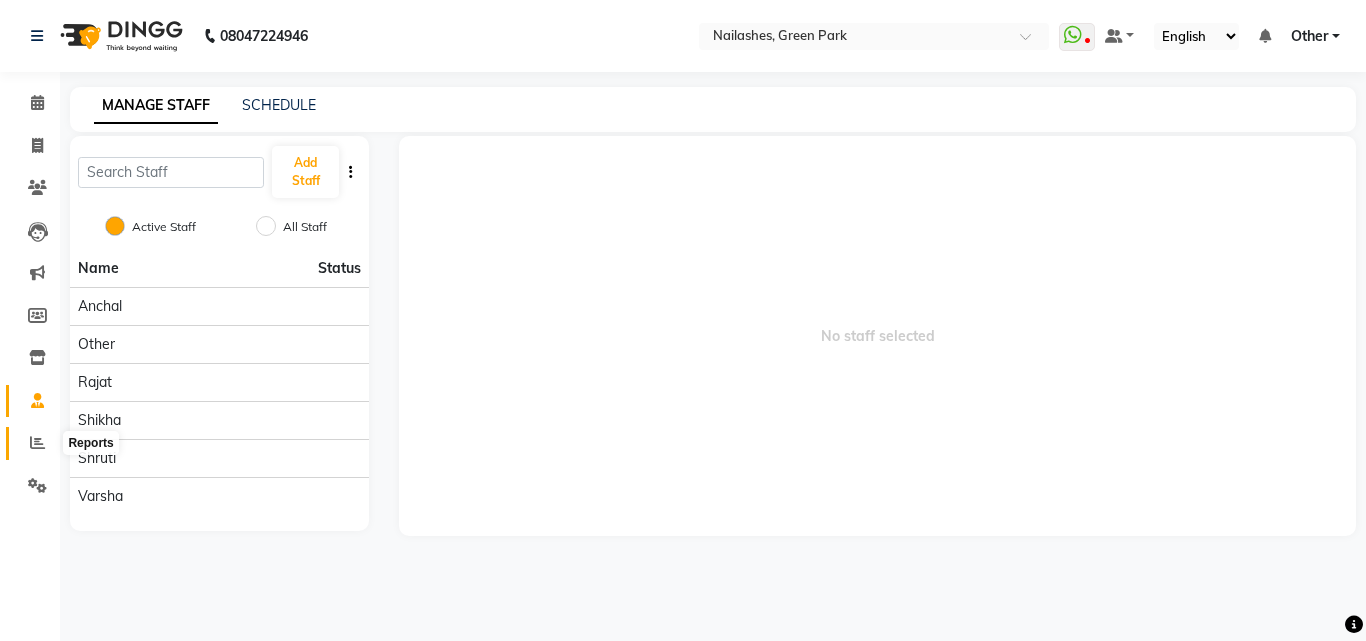 click 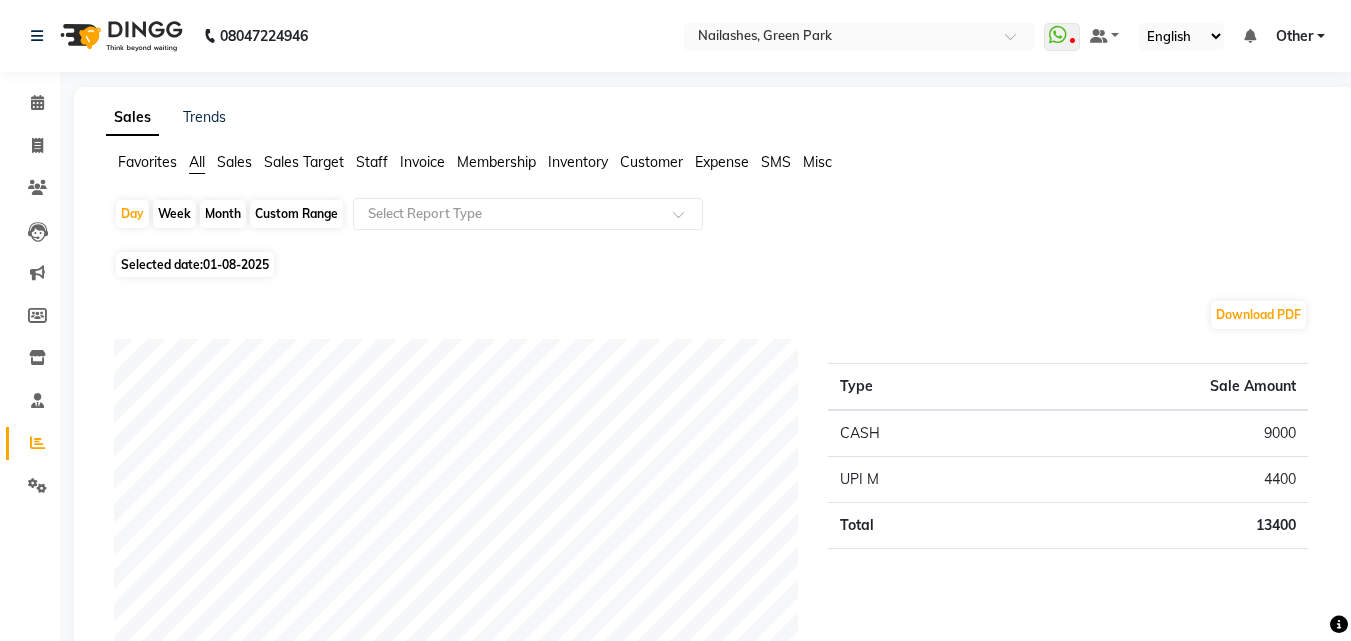 click on "Staff" 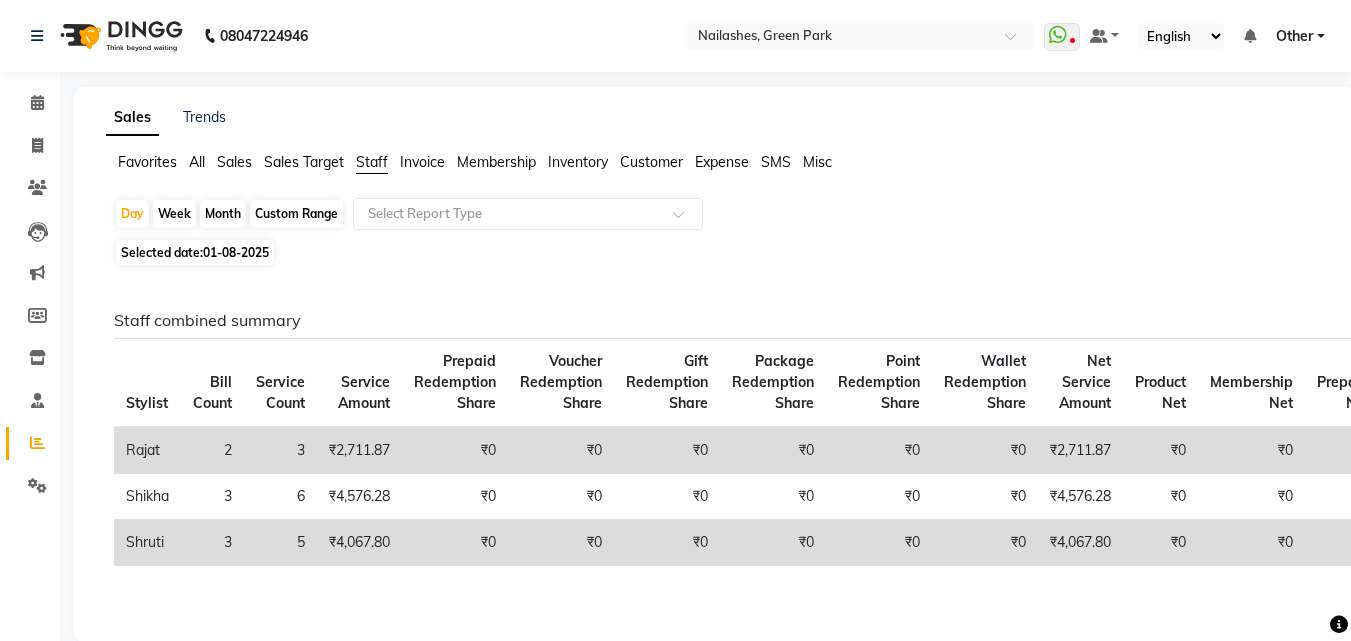 click on "01-08-2025" 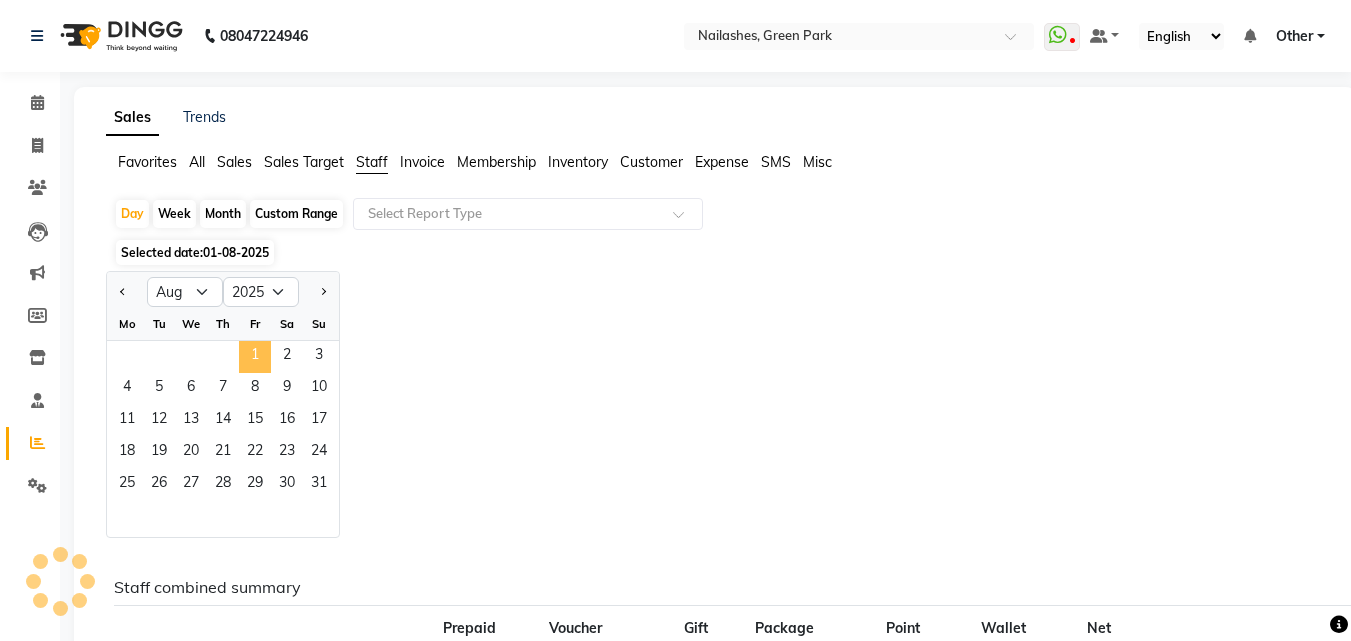 click on "1" 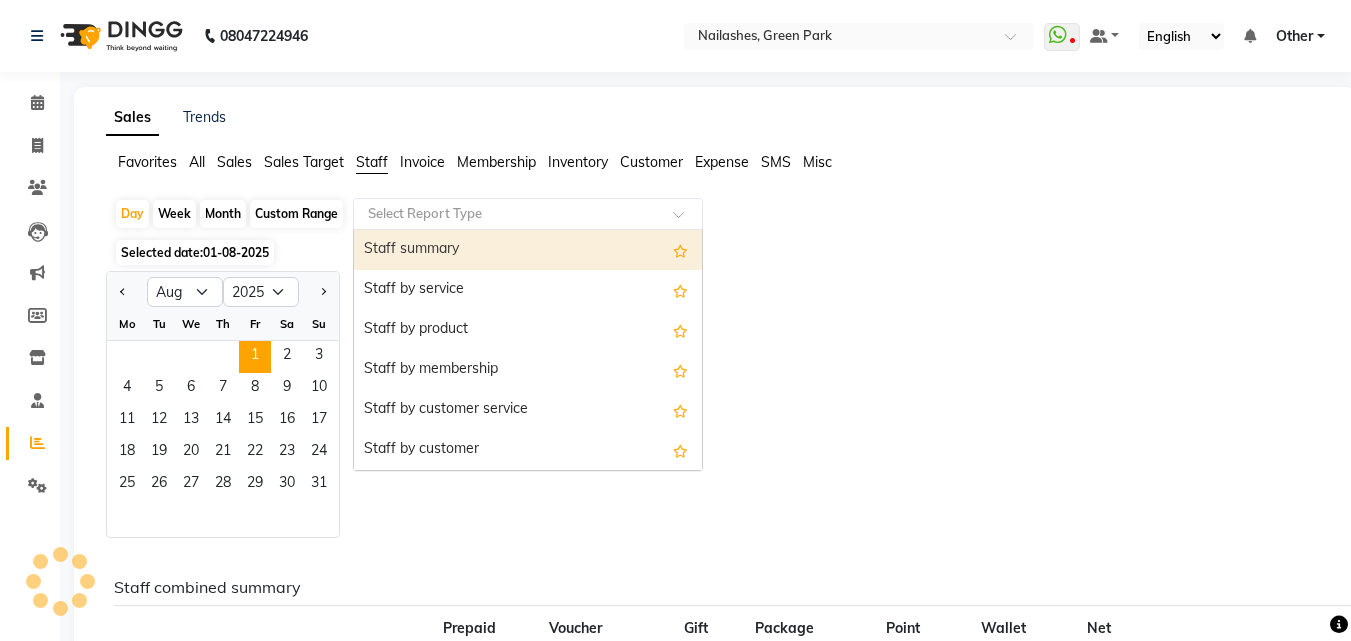 click on "Select Report Type" 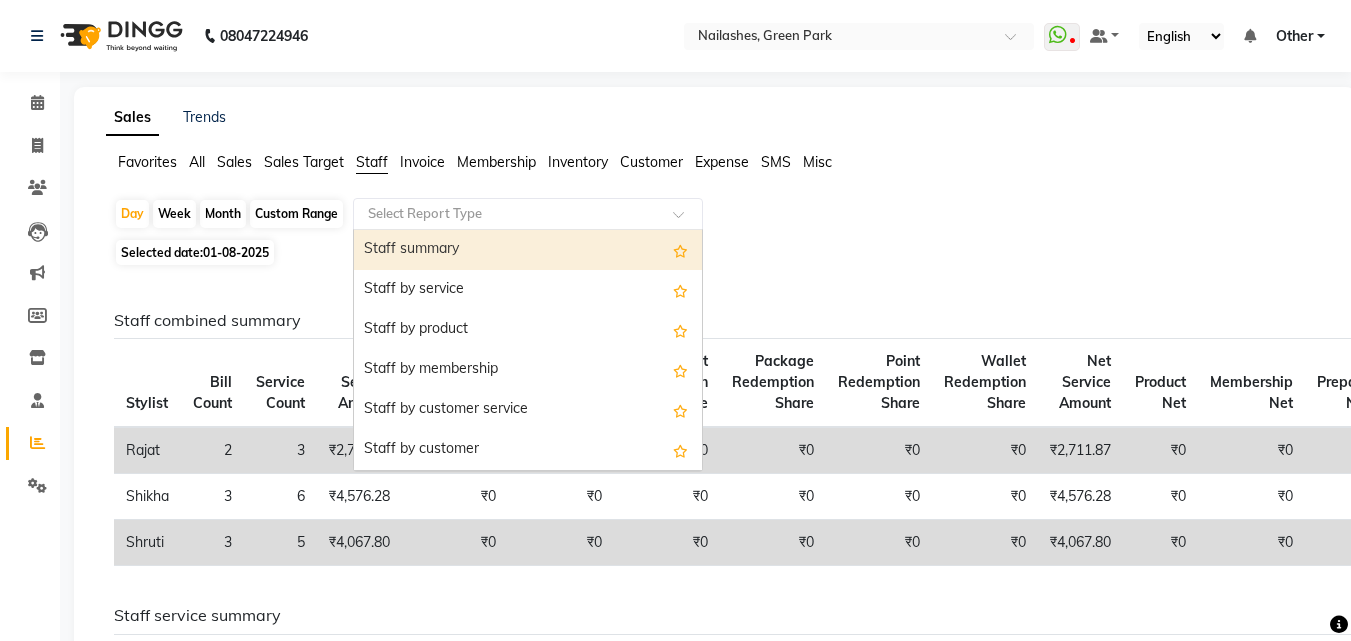 click on "Staff summary" at bounding box center (528, 250) 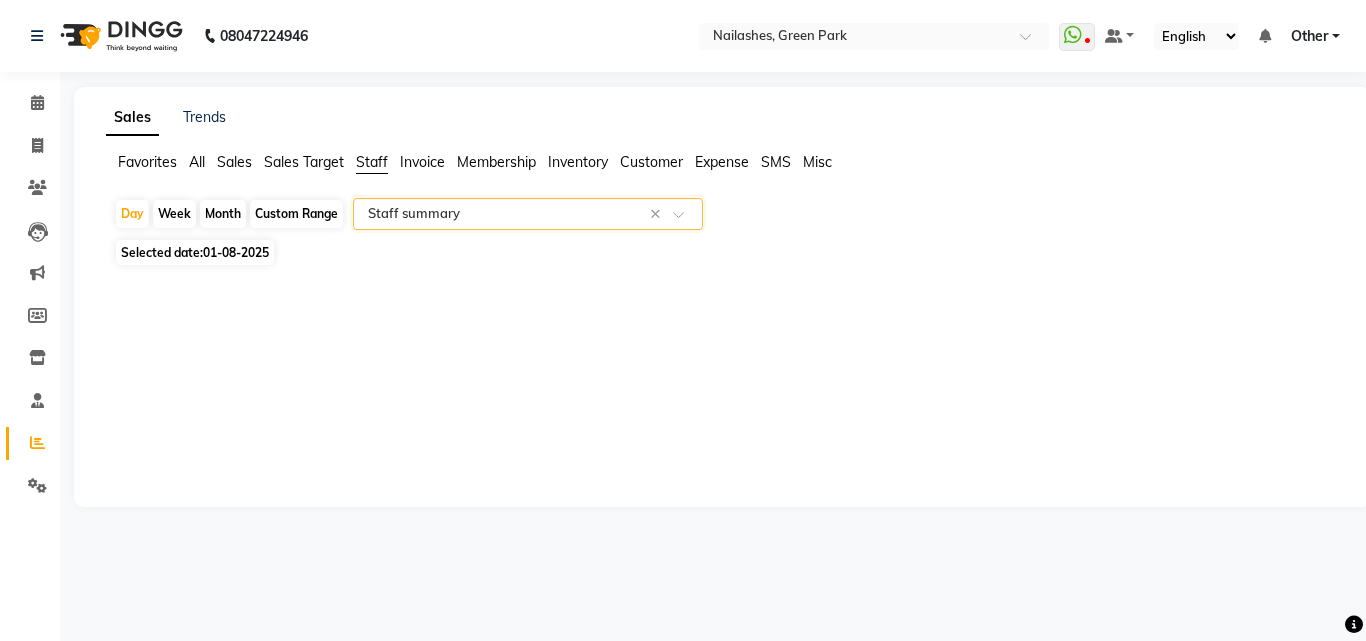 select on "full_report" 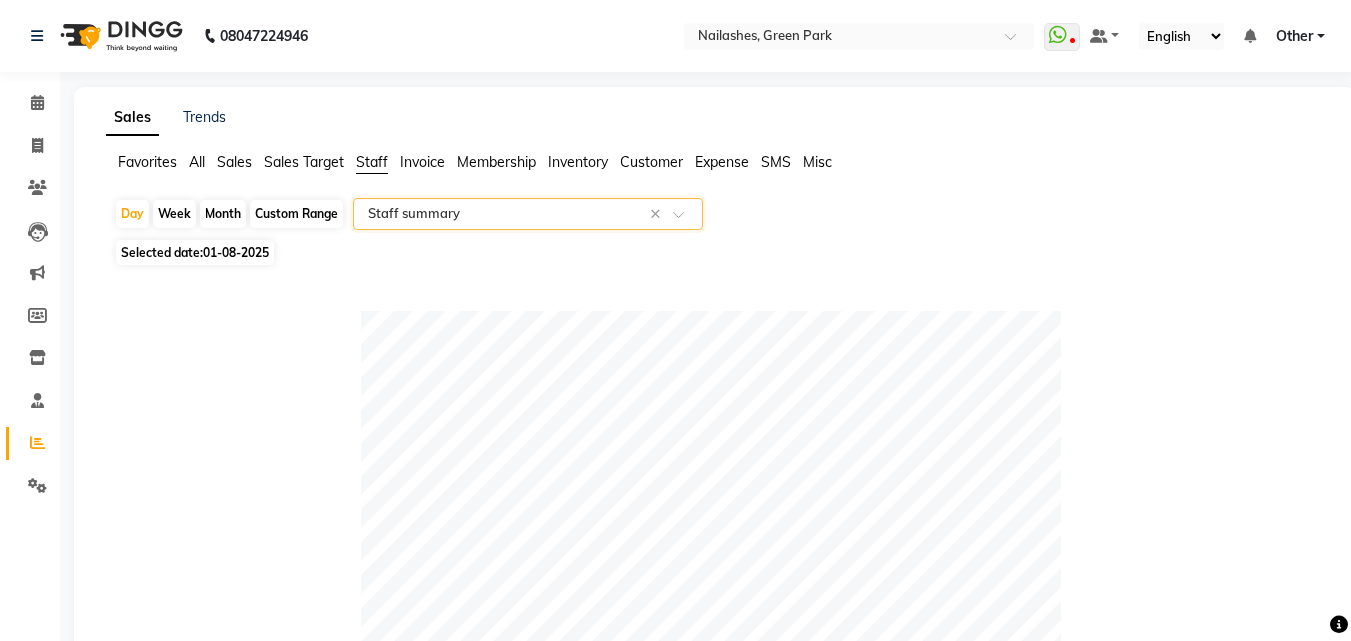 click on "Favorites All Sales Sales Target Staff Invoice Membership Inventory Customer Expense SMS Misc" 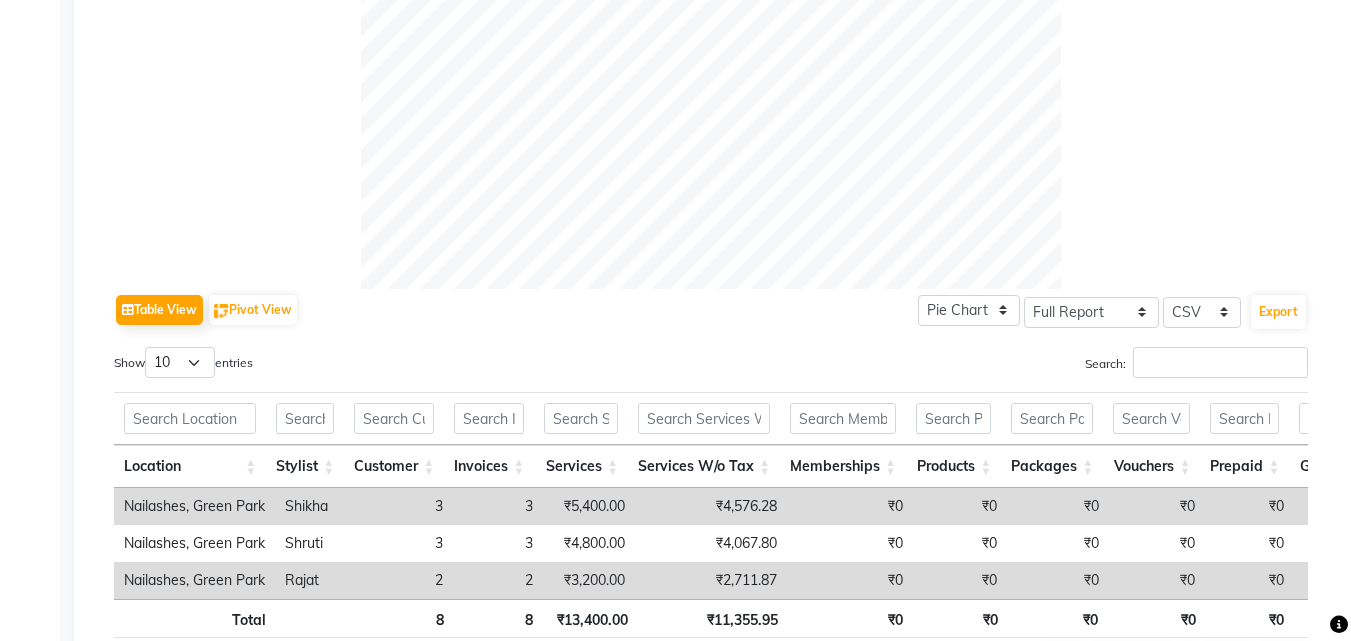 scroll, scrollTop: 760, scrollLeft: 0, axis: vertical 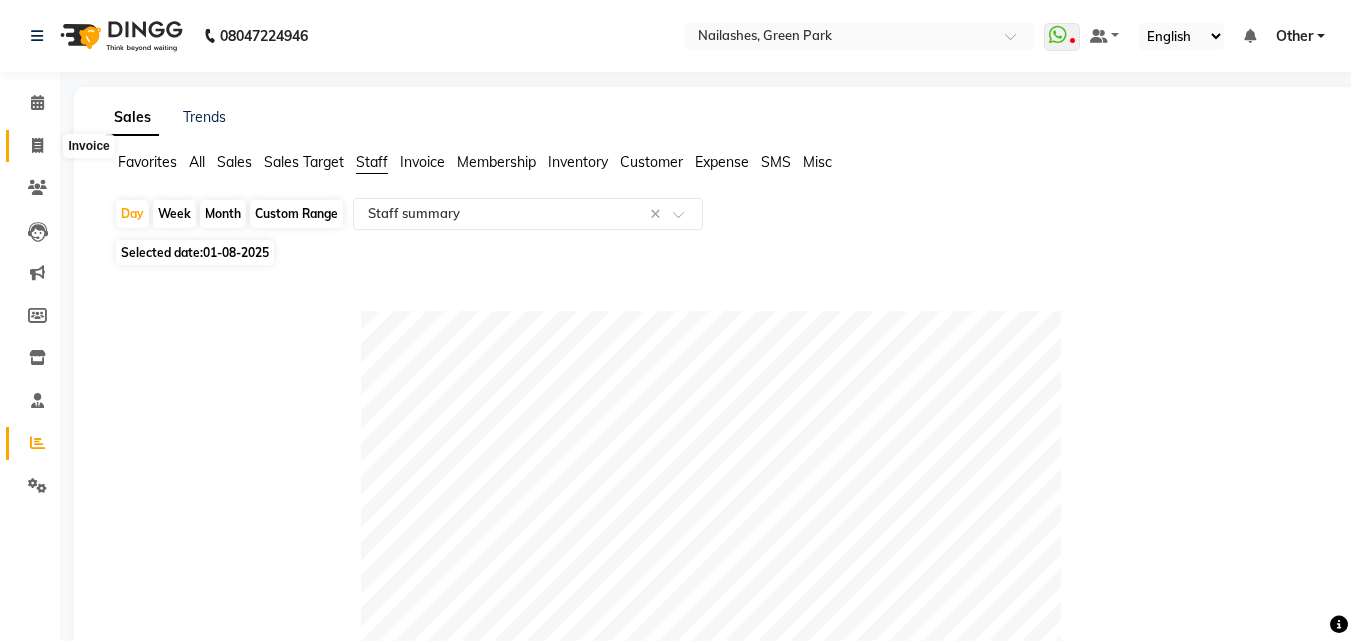 click 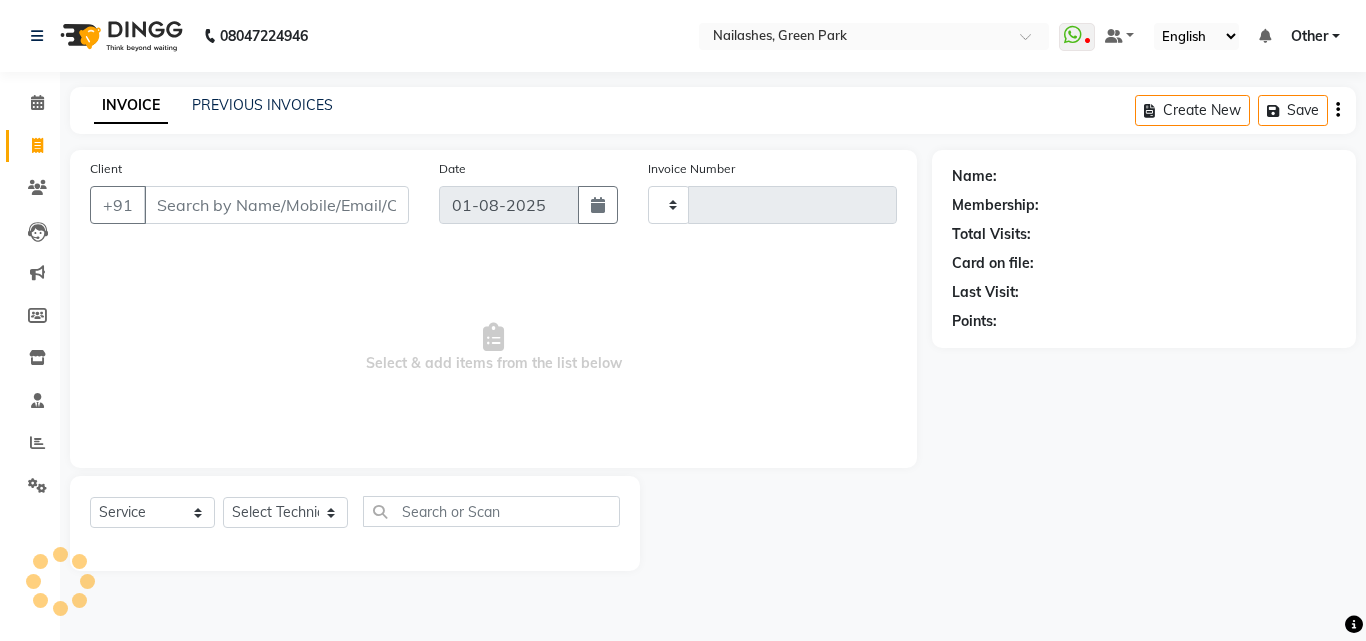 type on "0798" 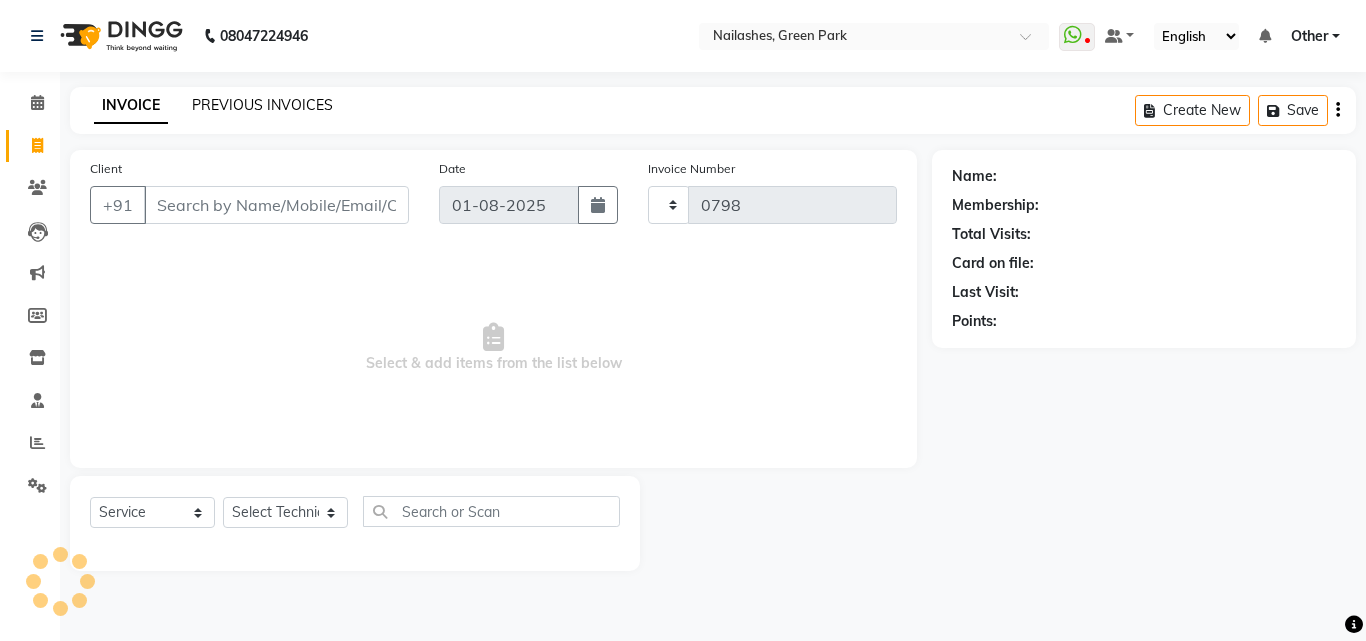 select on "3755" 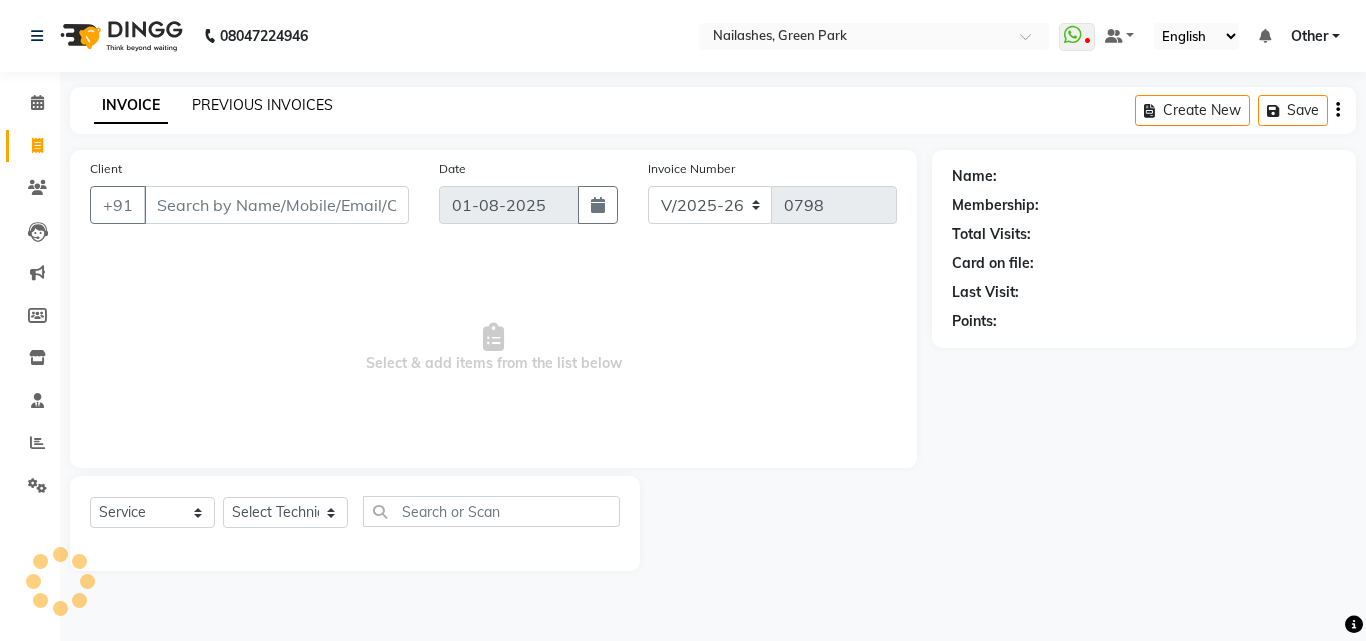 click on "PREVIOUS INVOICES" 